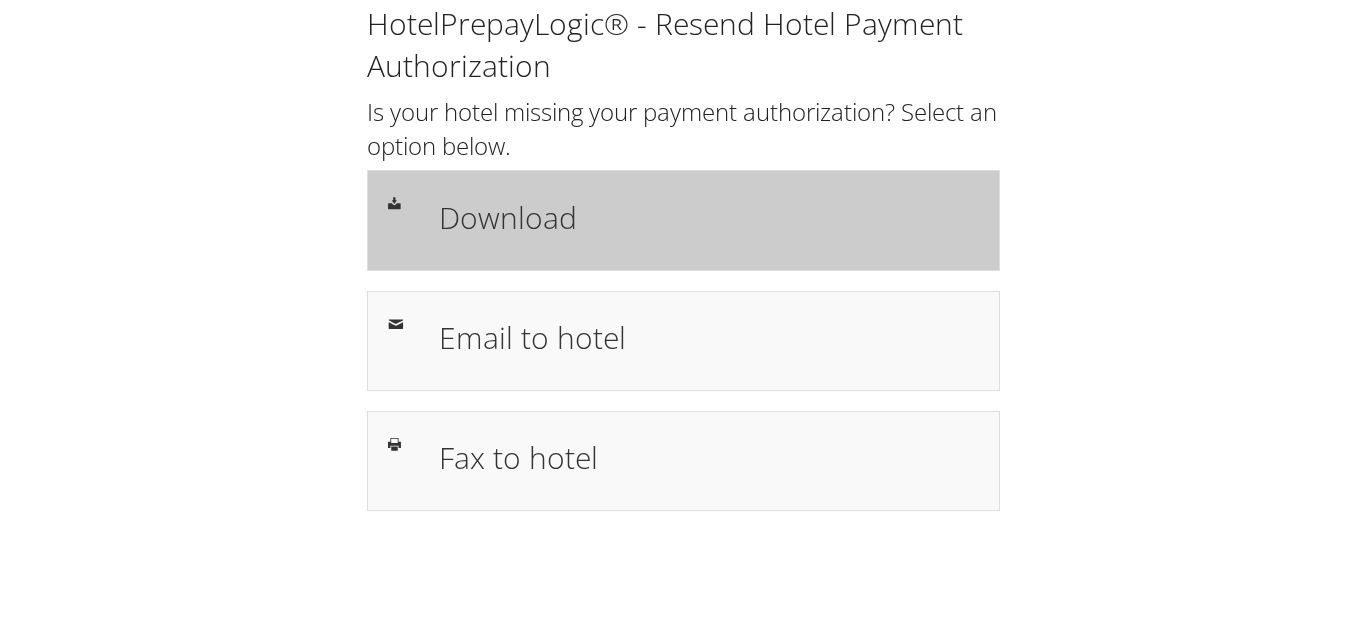 scroll, scrollTop: 0, scrollLeft: 0, axis: both 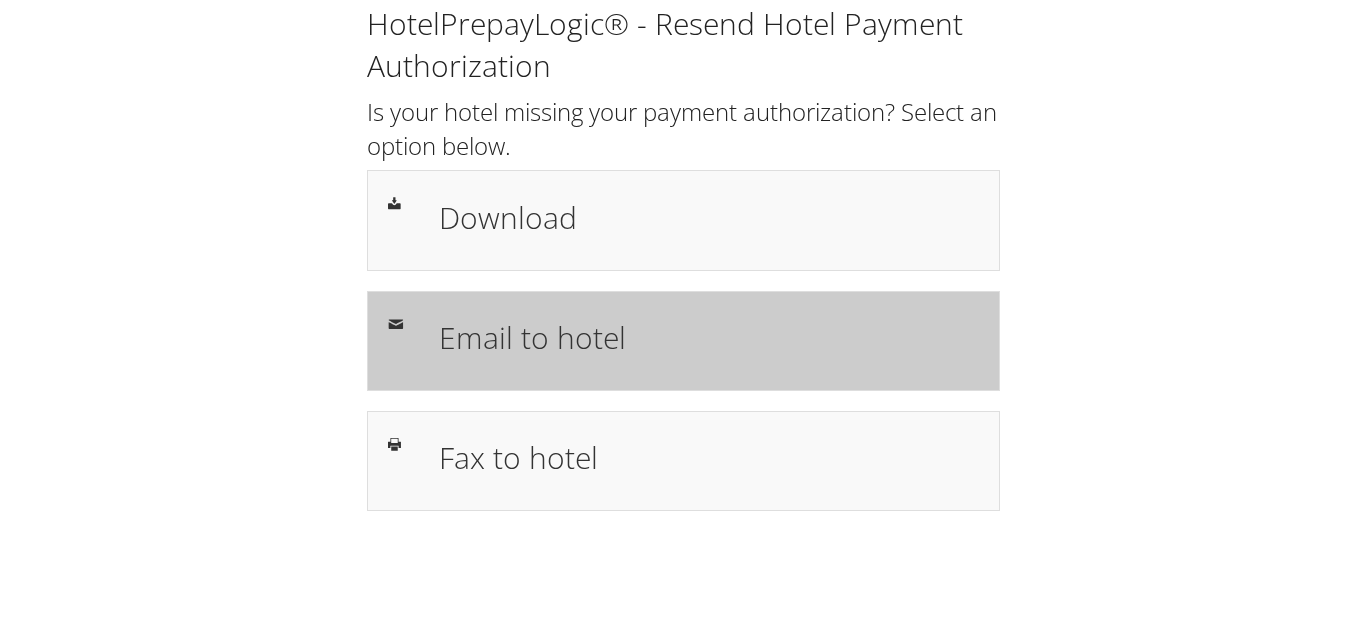 click on "Email to hotel" at bounding box center [708, 337] 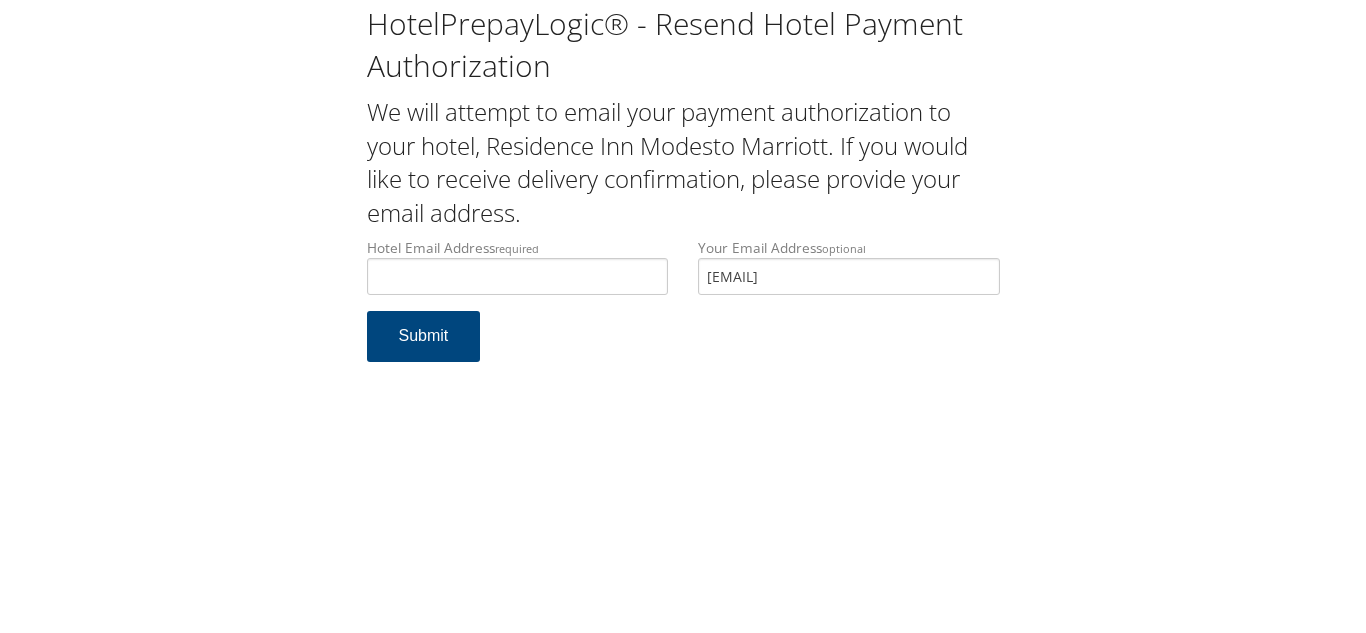 scroll, scrollTop: 0, scrollLeft: 0, axis: both 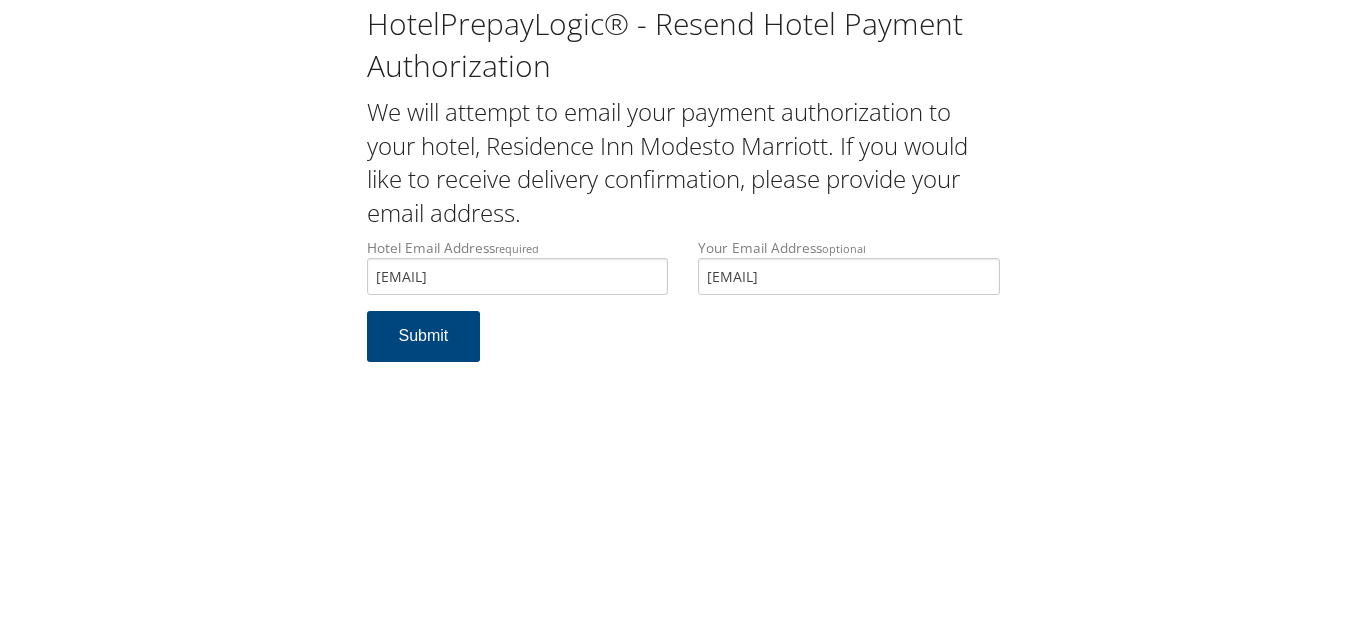 type on "frontdesk.rimodesto@gmail.com" 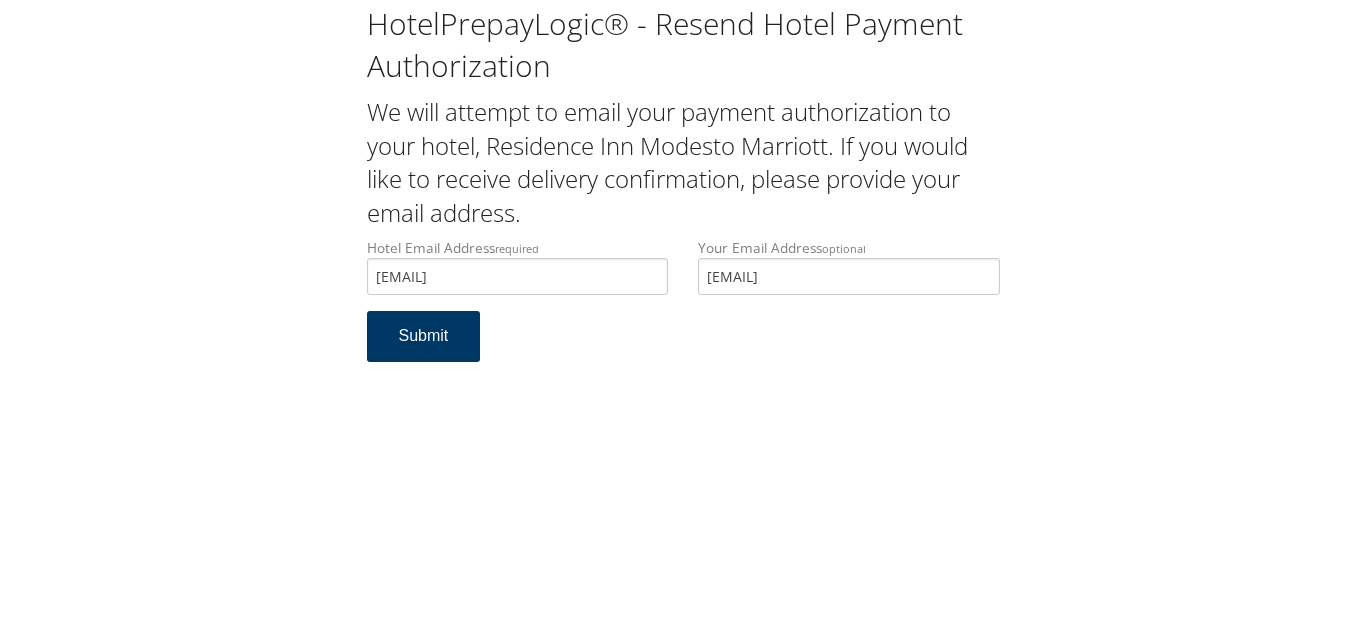 click on "Submit" at bounding box center [424, 336] 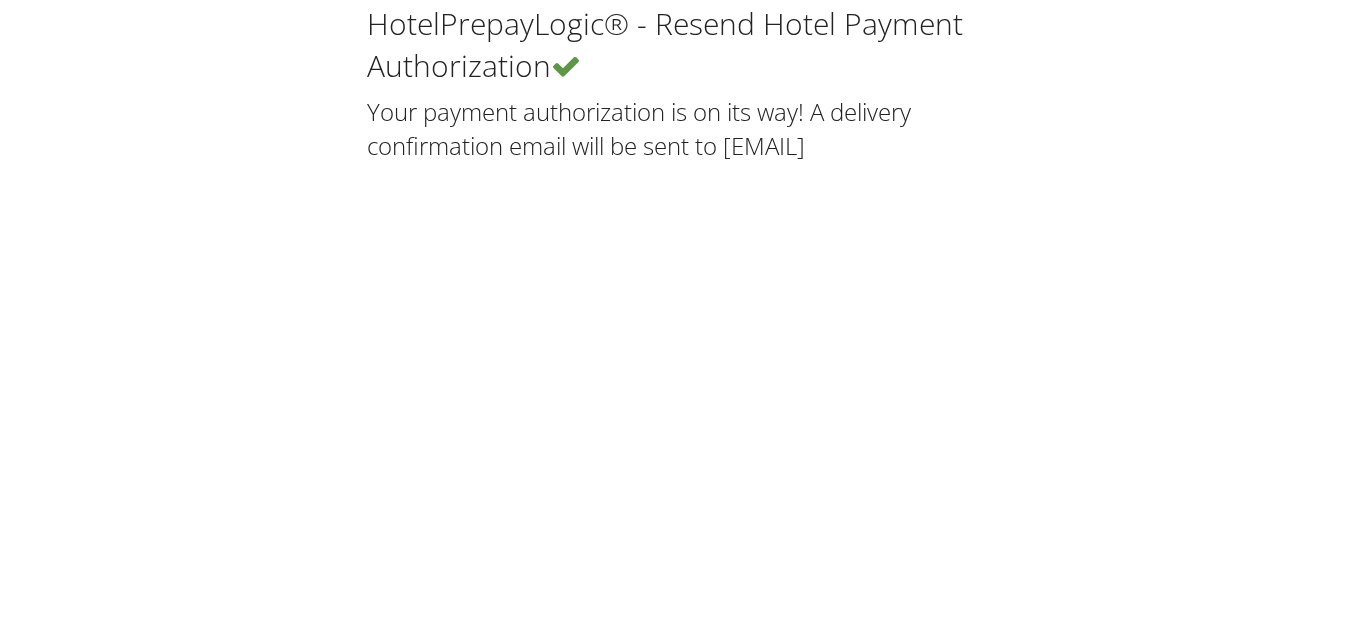 scroll, scrollTop: 0, scrollLeft: 0, axis: both 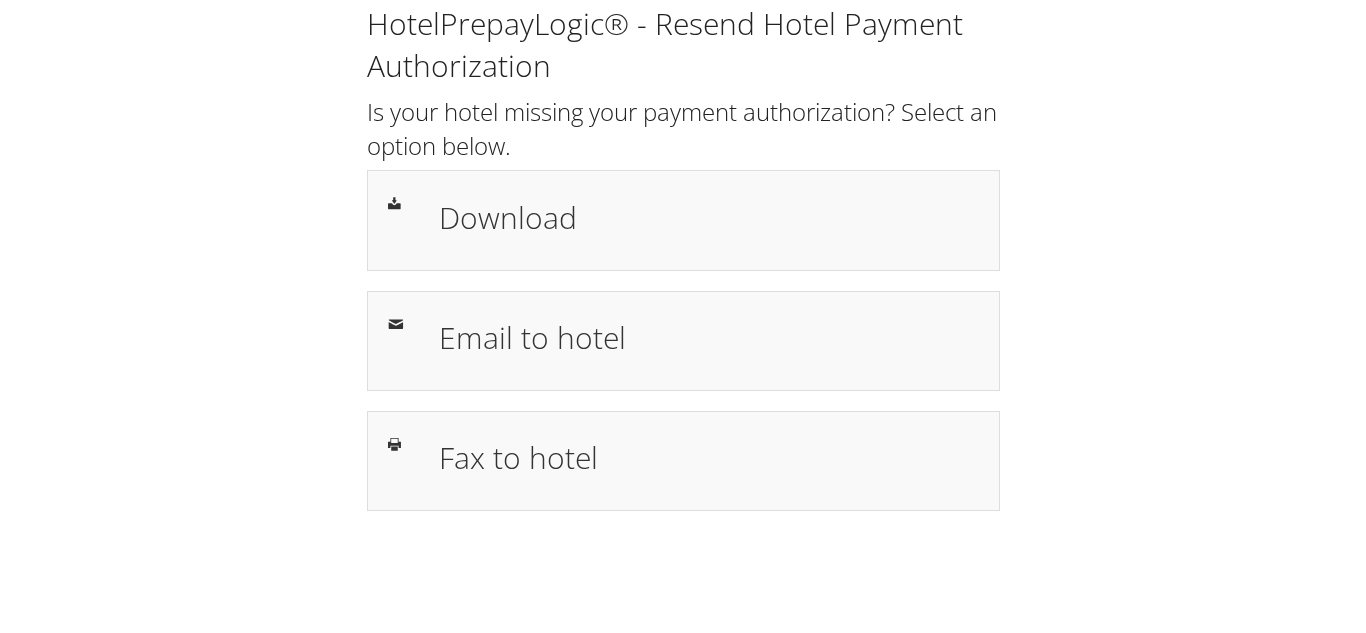 click on "Download" at bounding box center [708, 217] 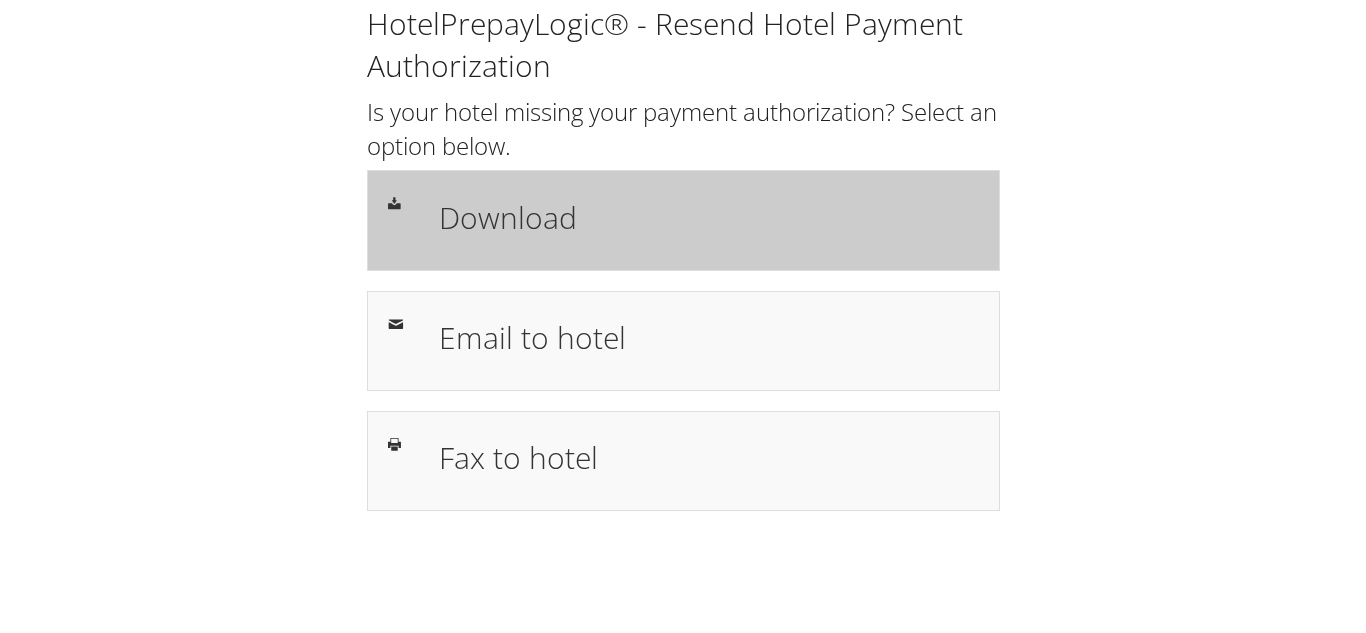 click on "Download" at bounding box center [708, 217] 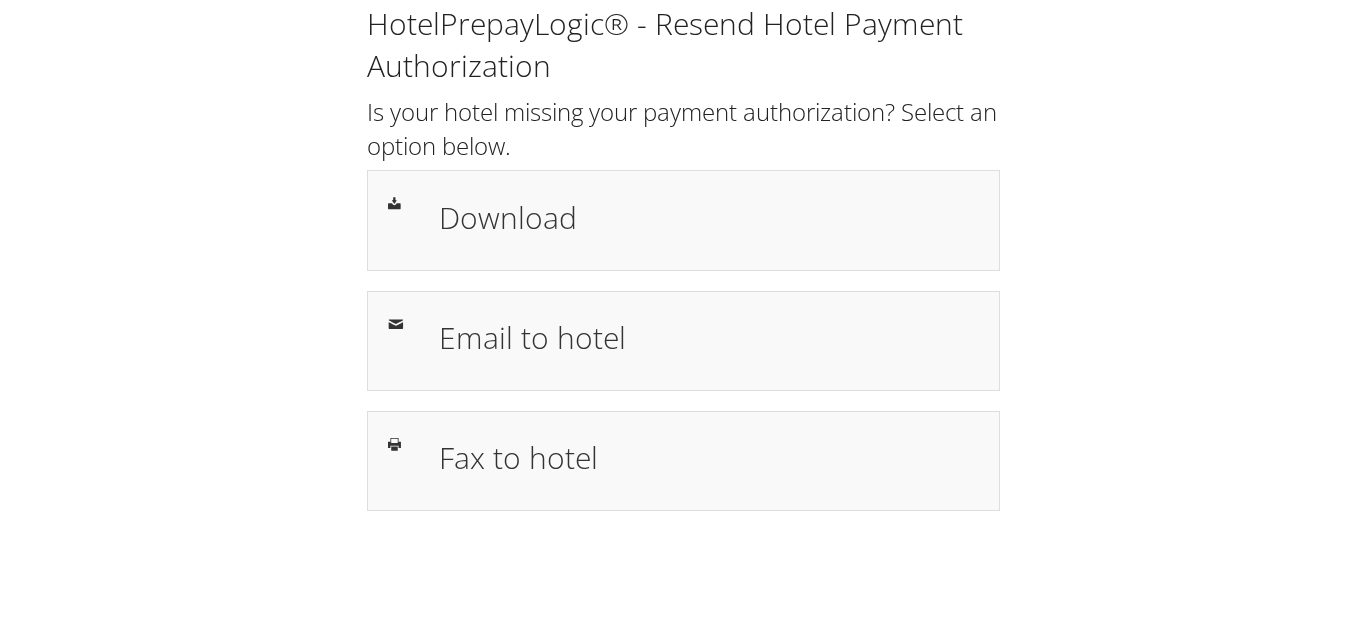 scroll, scrollTop: 0, scrollLeft: 0, axis: both 